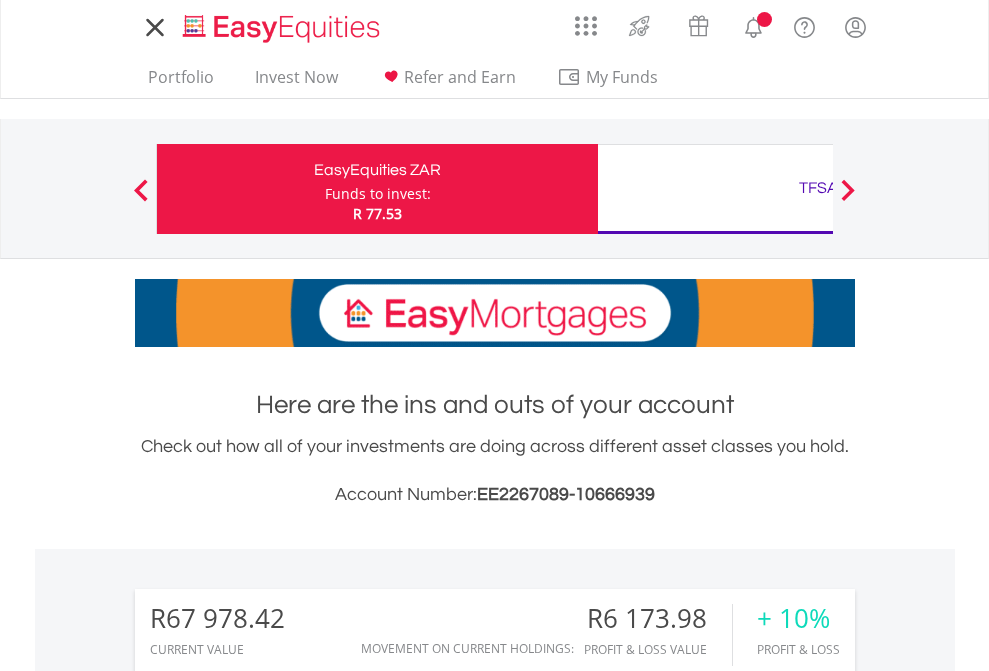 scroll, scrollTop: 0, scrollLeft: 0, axis: both 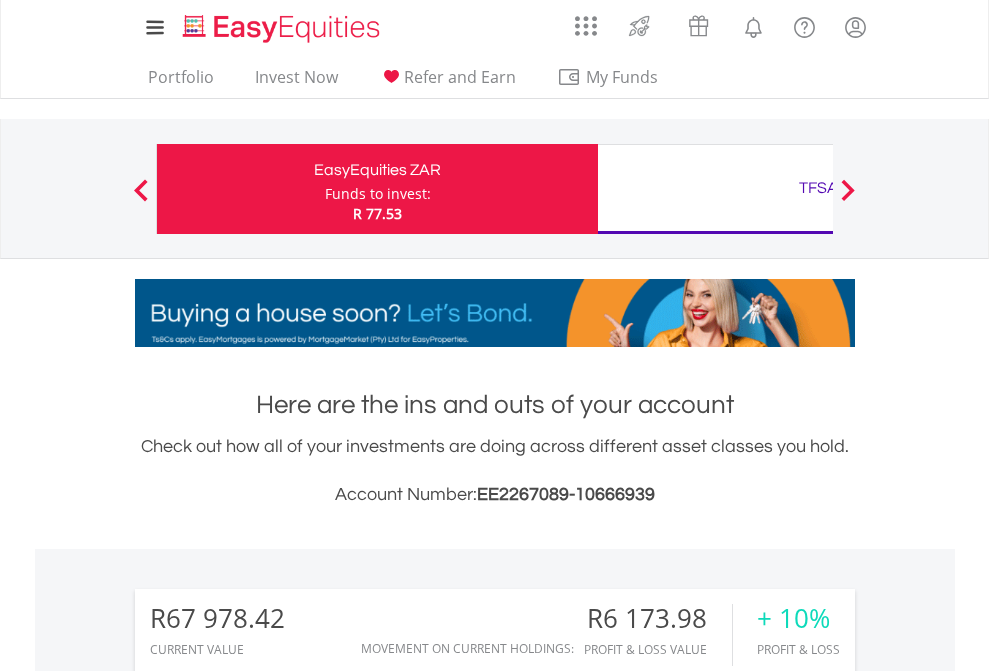 click on "Funds to invest:" at bounding box center [378, 194] 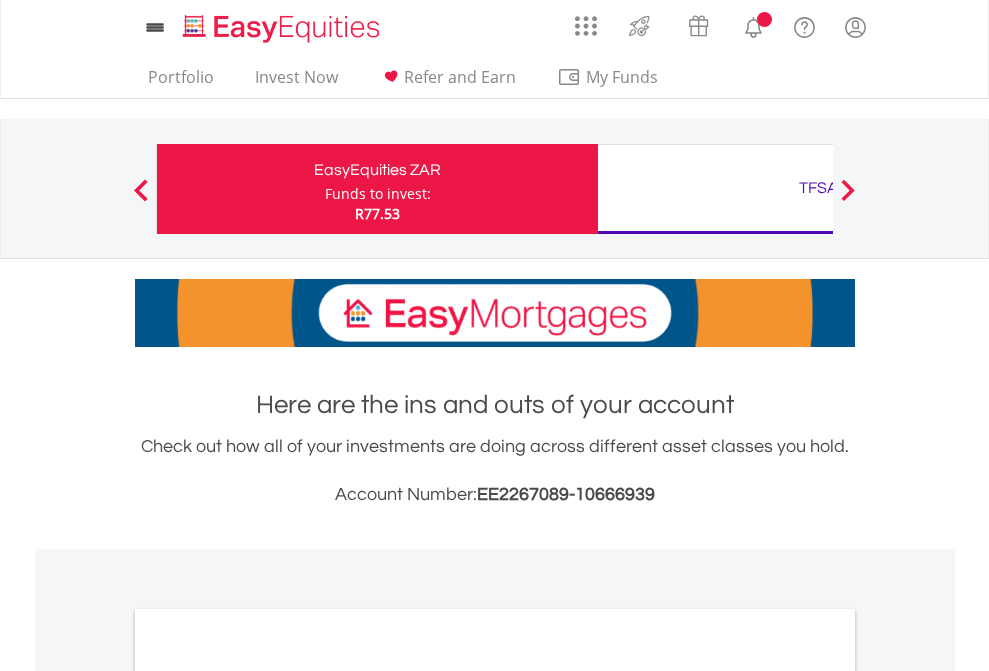 scroll, scrollTop: 0, scrollLeft: 0, axis: both 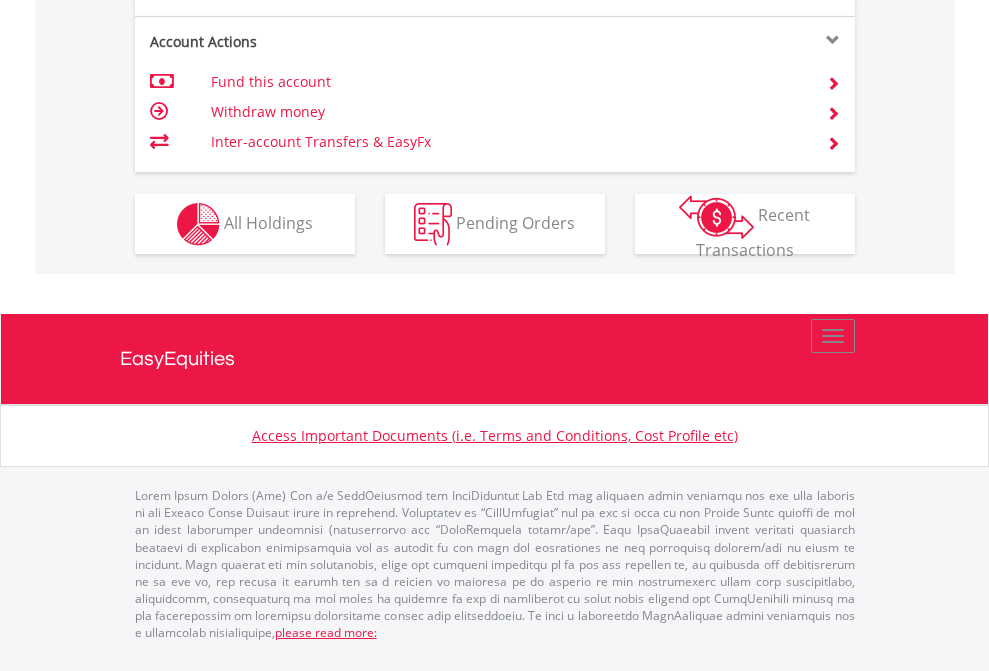 click on "Investment types" at bounding box center [706, -337] 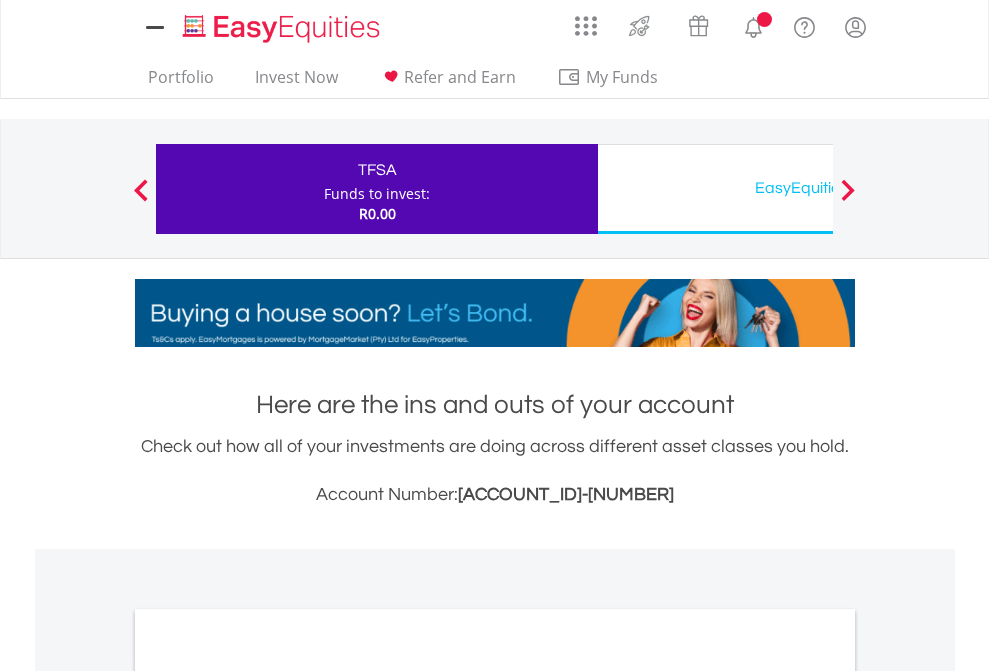 scroll, scrollTop: 0, scrollLeft: 0, axis: both 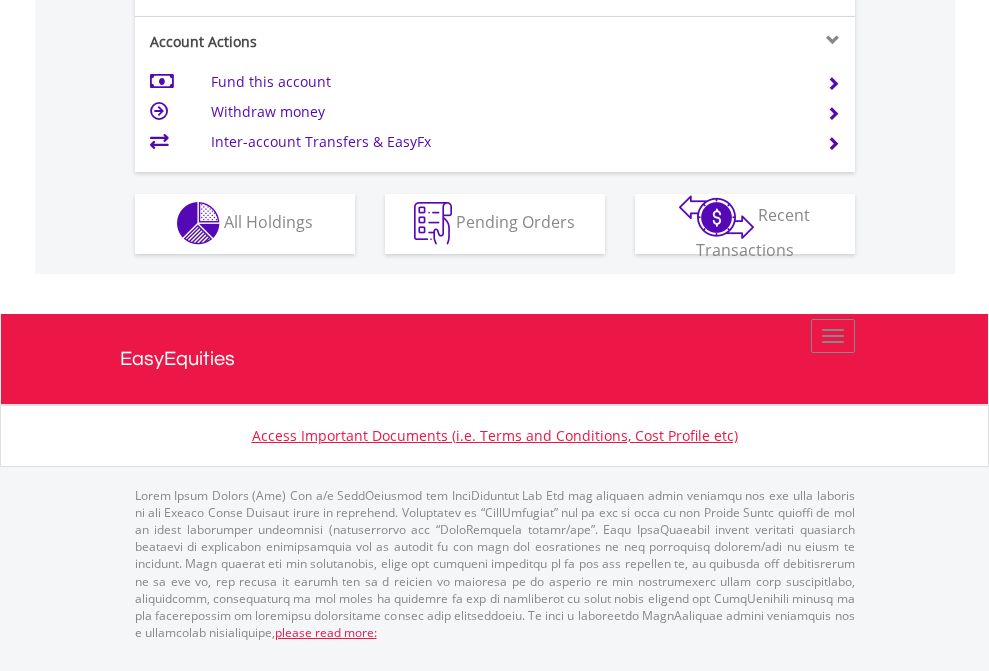 click on "Investment types" at bounding box center [706, -353] 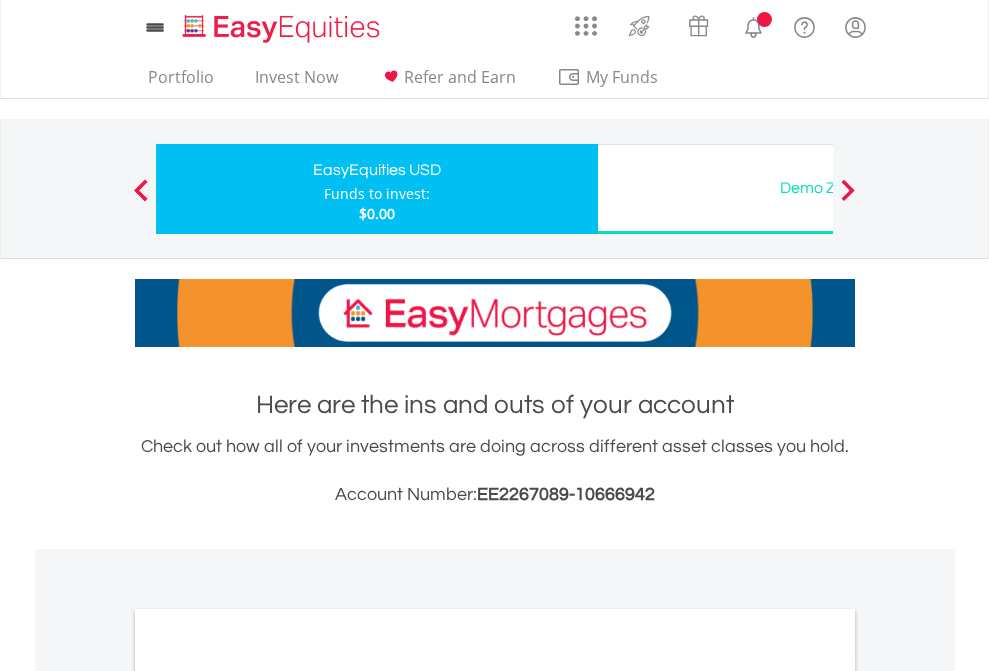 scroll, scrollTop: 0, scrollLeft: 0, axis: both 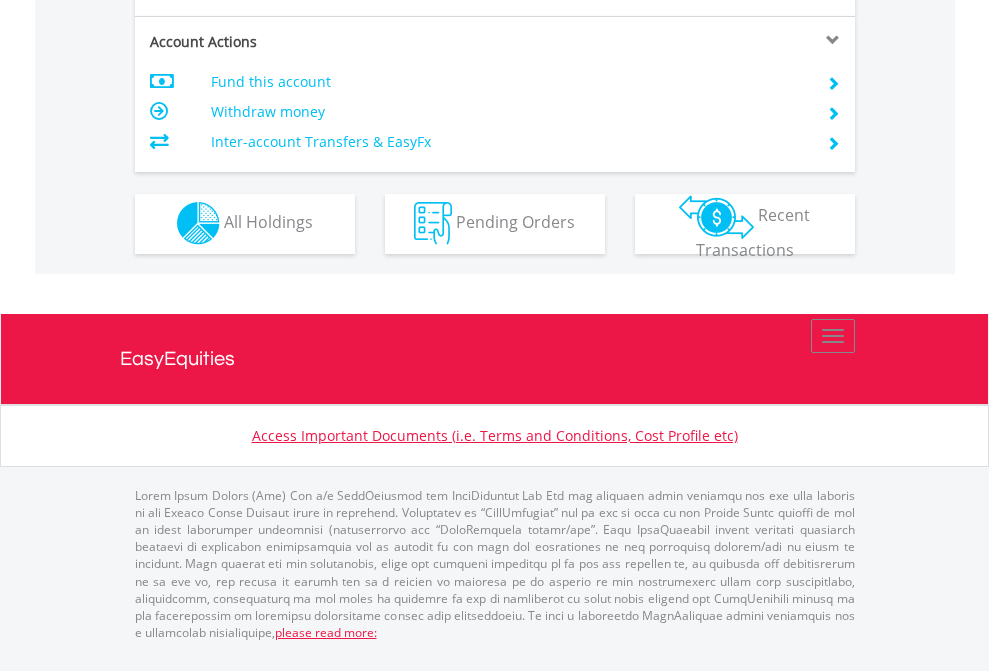 click on "Investment types" at bounding box center (706, -353) 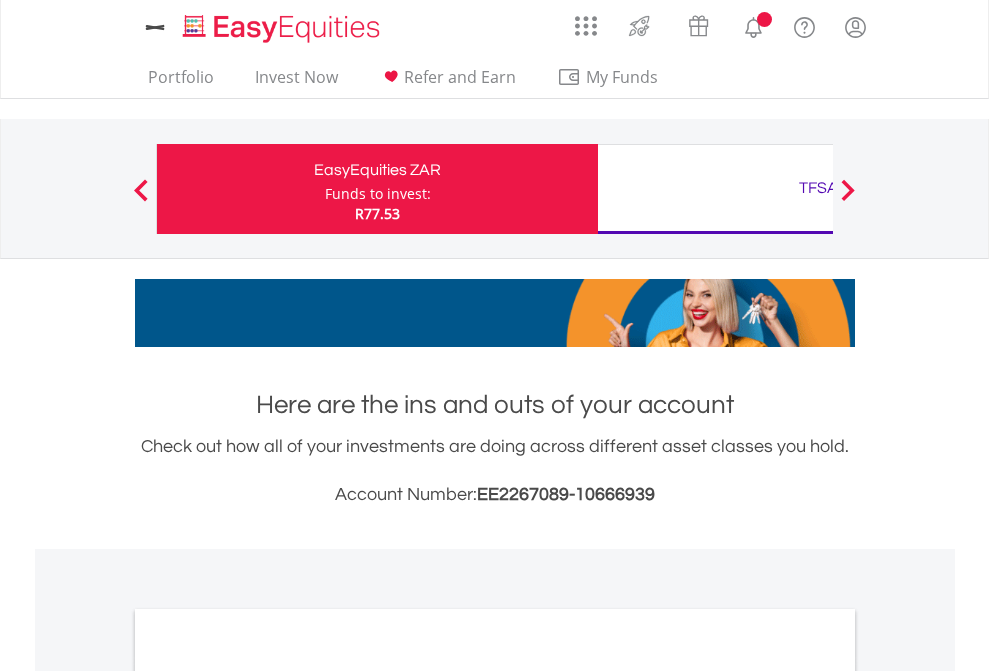 scroll, scrollTop: 0, scrollLeft: 0, axis: both 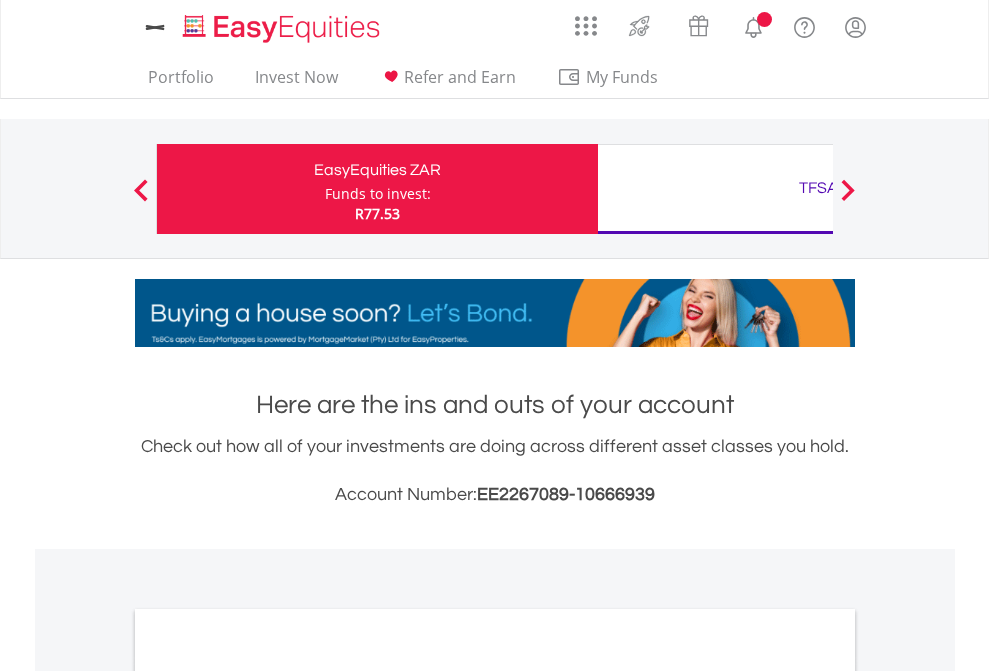 click on "All Holdings" at bounding box center (268, 1096) 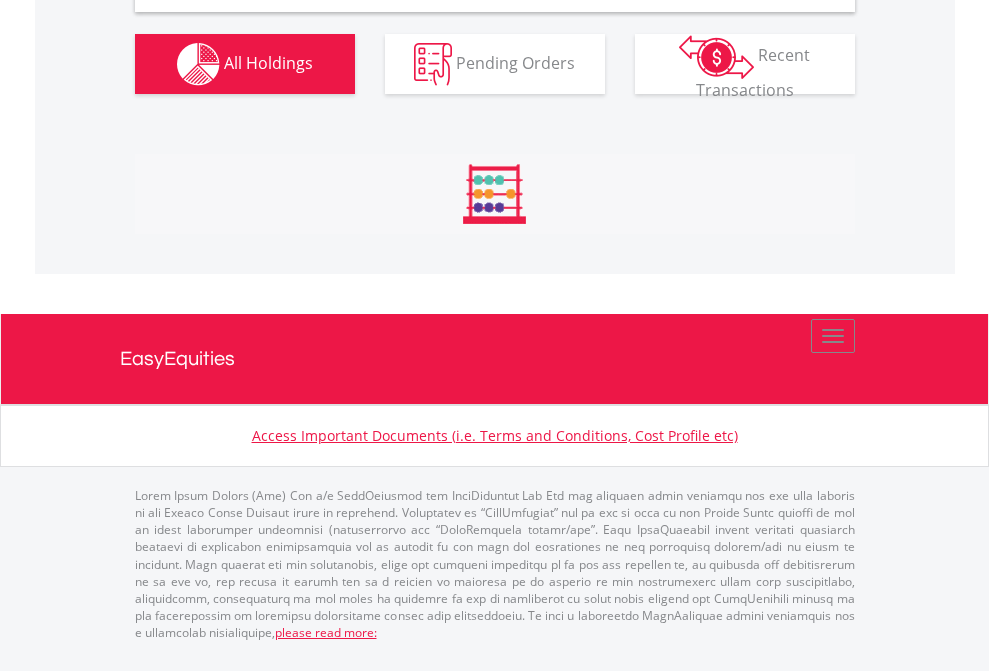 scroll, scrollTop: 1933, scrollLeft: 0, axis: vertical 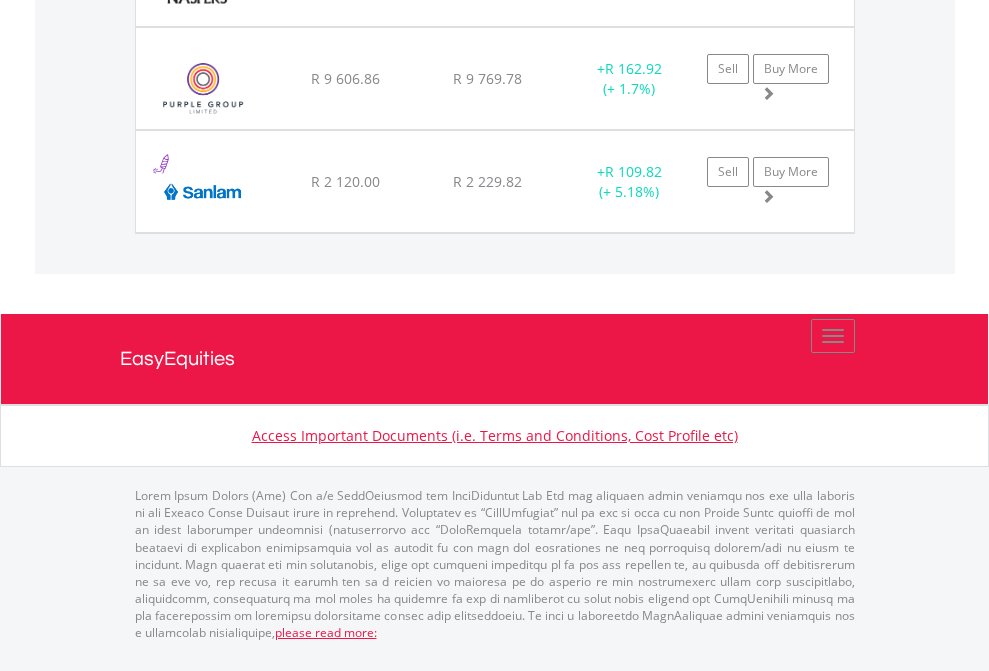 click on "TFSA" at bounding box center [818, -1277] 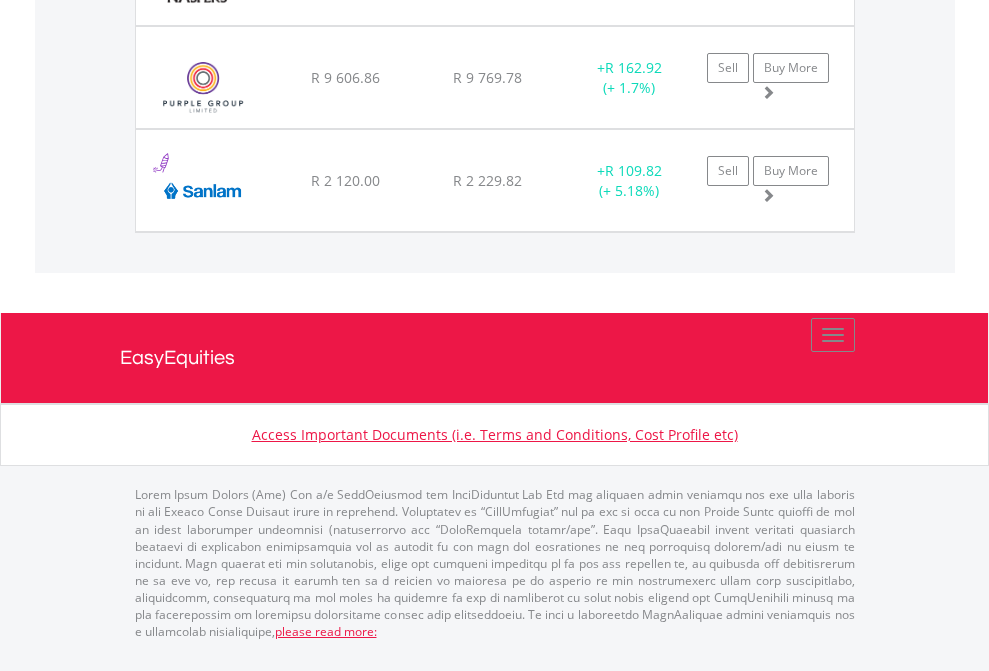 scroll, scrollTop: 144, scrollLeft: 0, axis: vertical 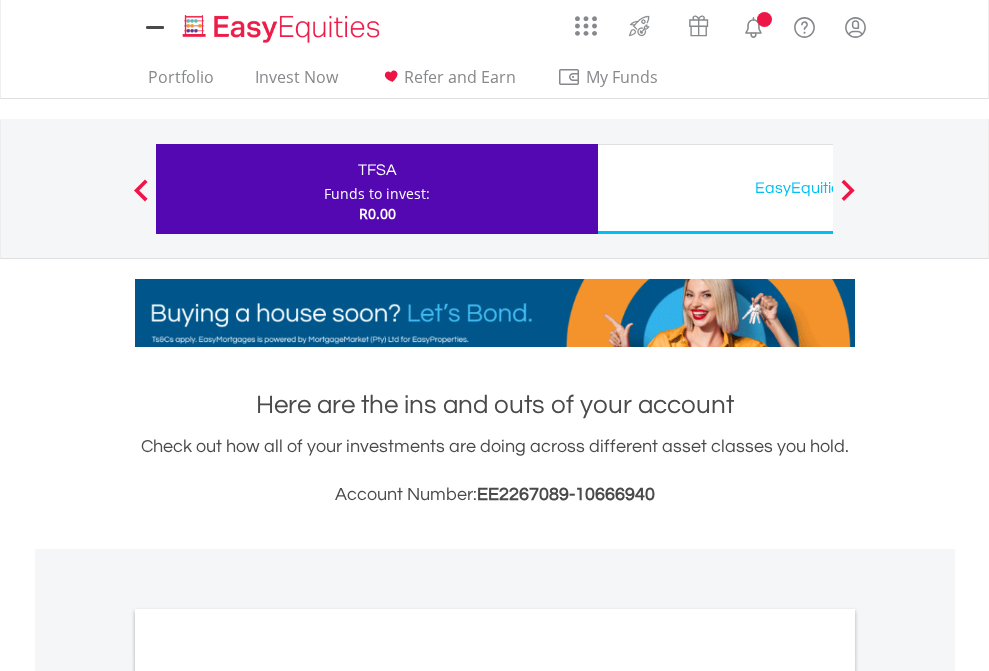 click on "All Holdings" at bounding box center [268, 1096] 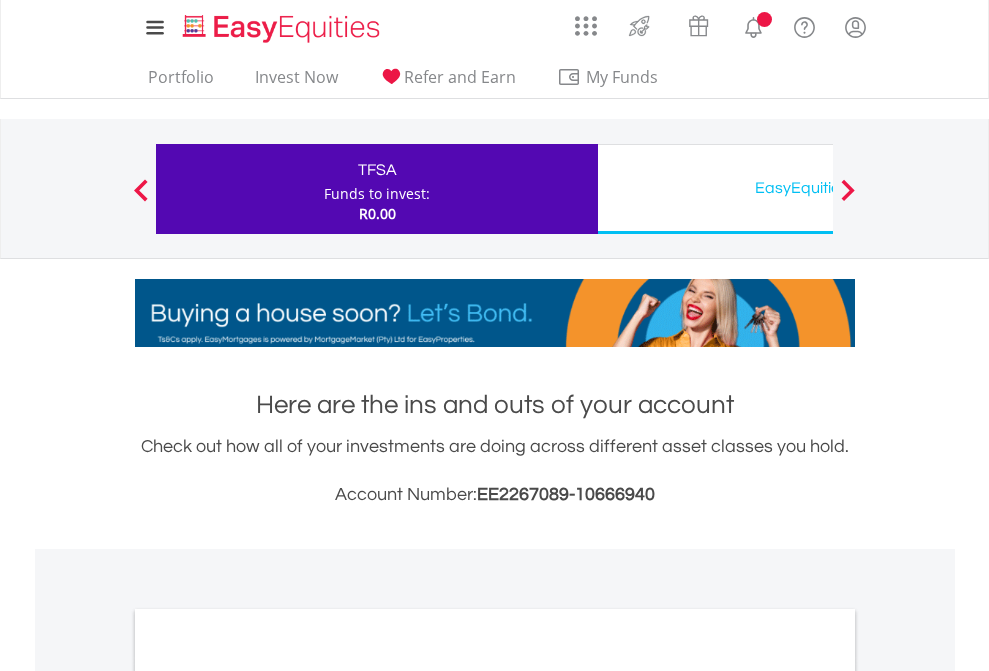 scroll, scrollTop: 1202, scrollLeft: 0, axis: vertical 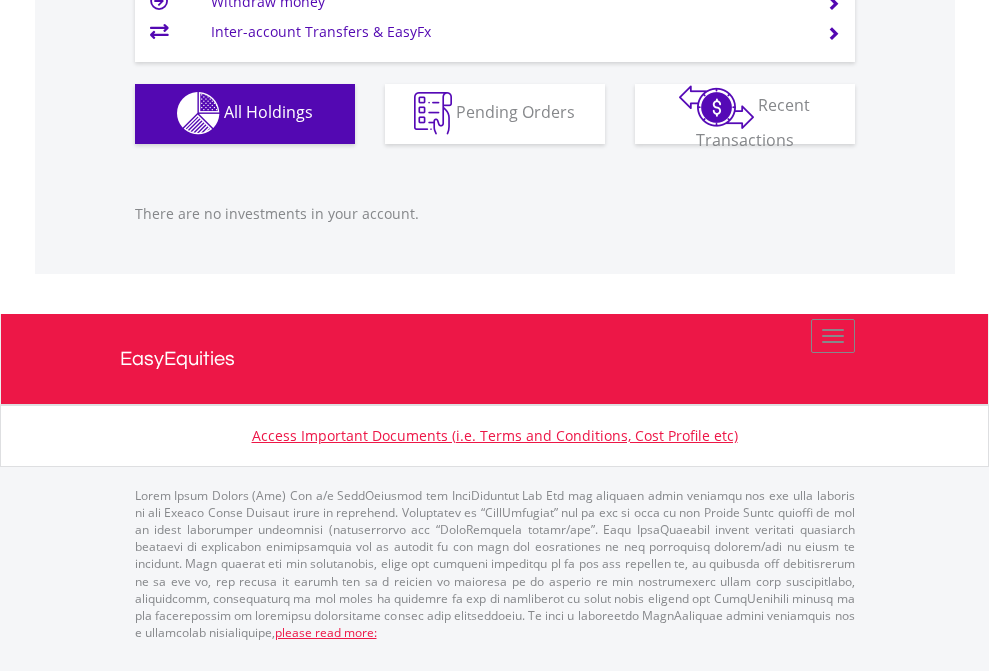 click on "EasyEquities USD" at bounding box center [818, -1142] 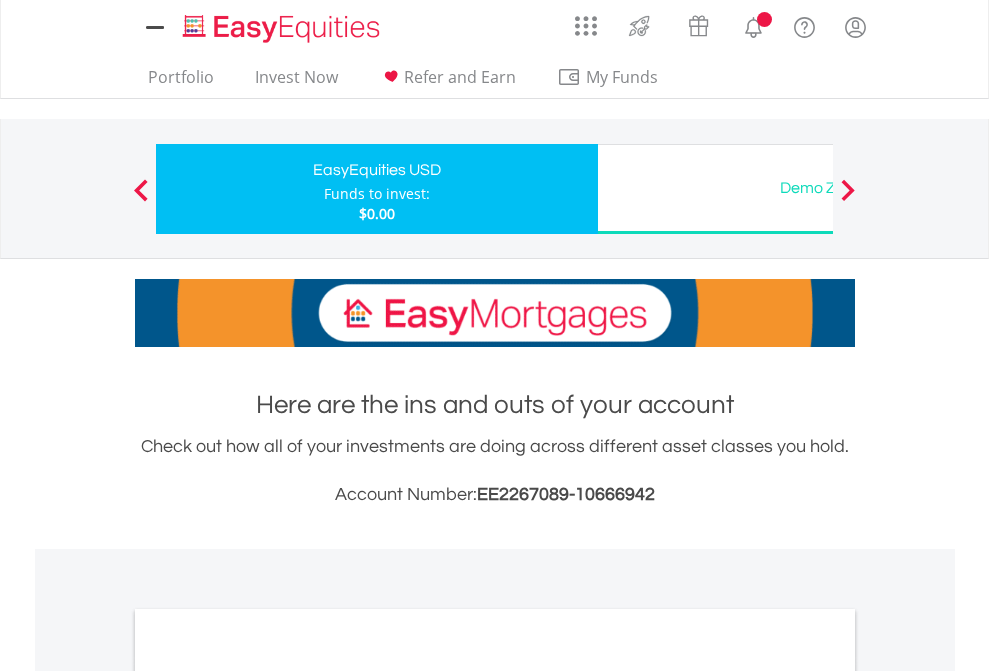 scroll, scrollTop: 0, scrollLeft: 0, axis: both 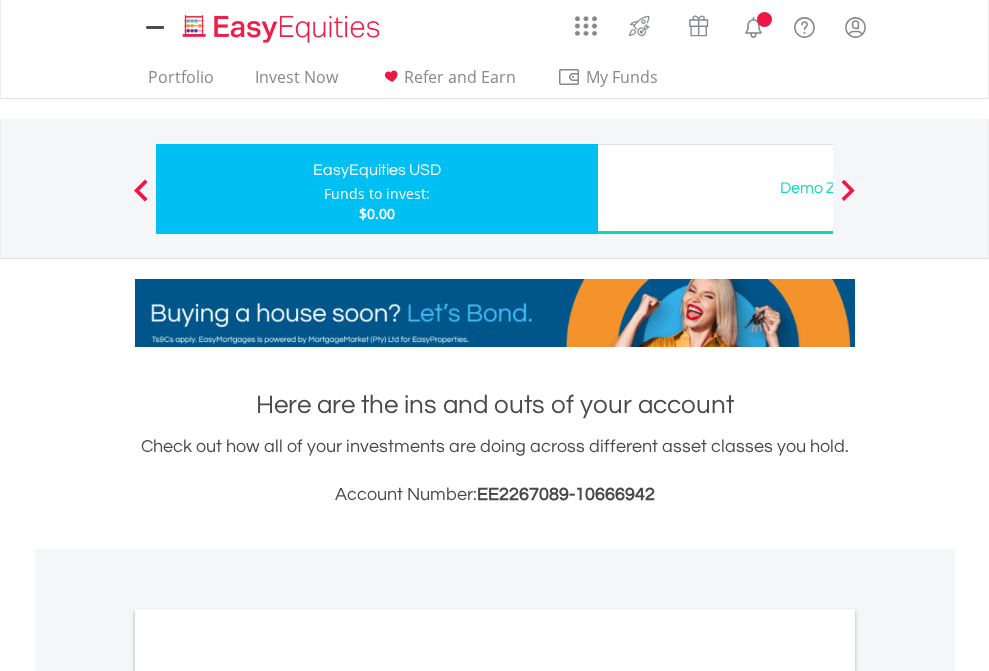 click on "All Holdings" at bounding box center [268, 1096] 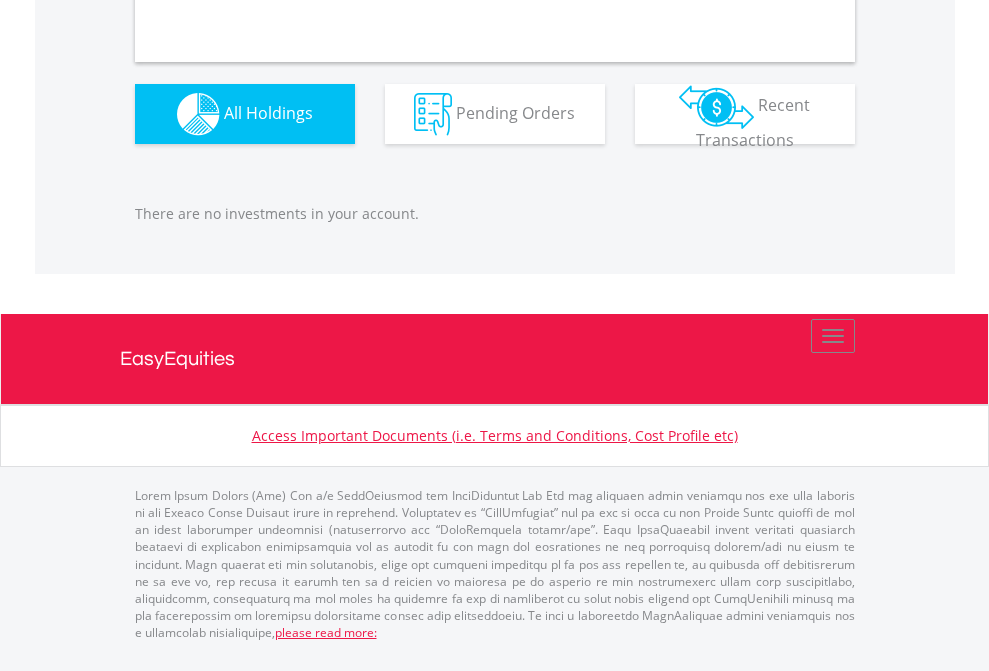 scroll, scrollTop: 1980, scrollLeft: 0, axis: vertical 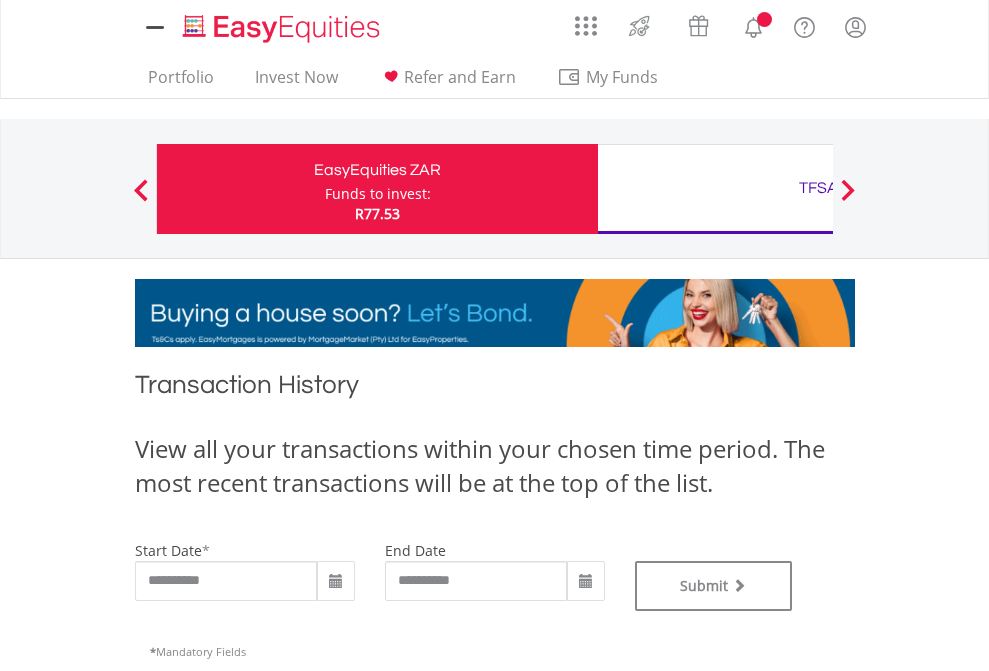 type on "**********" 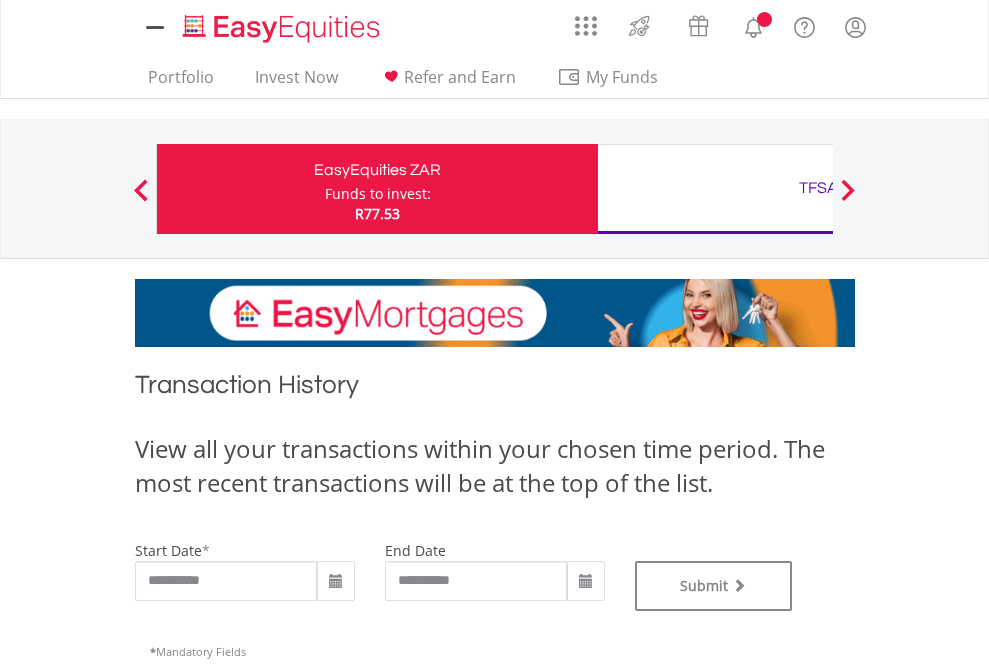 type on "**********" 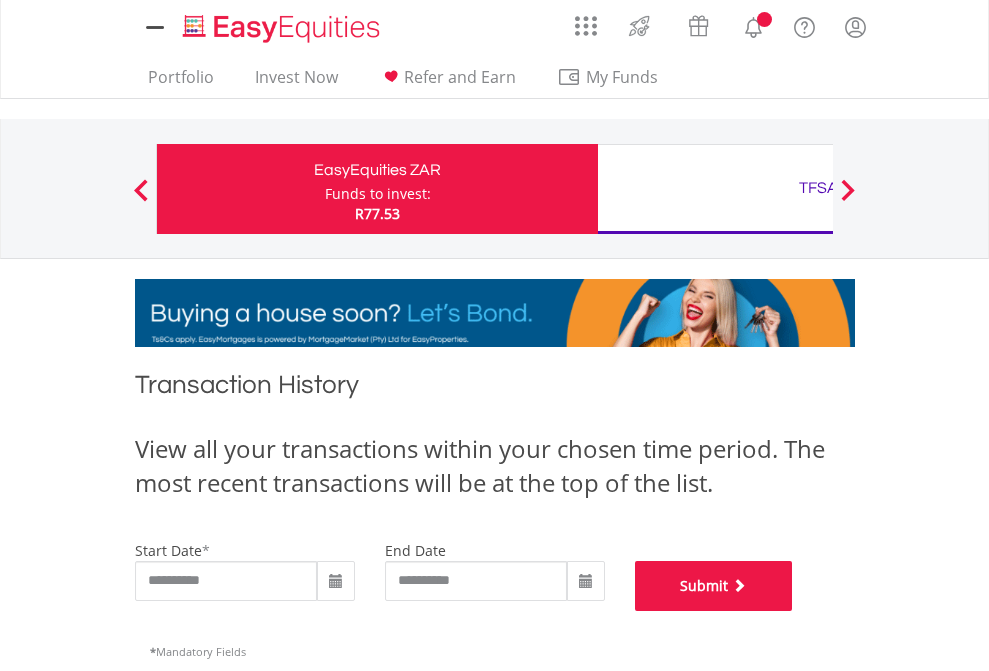 click on "Submit" at bounding box center (714, 586) 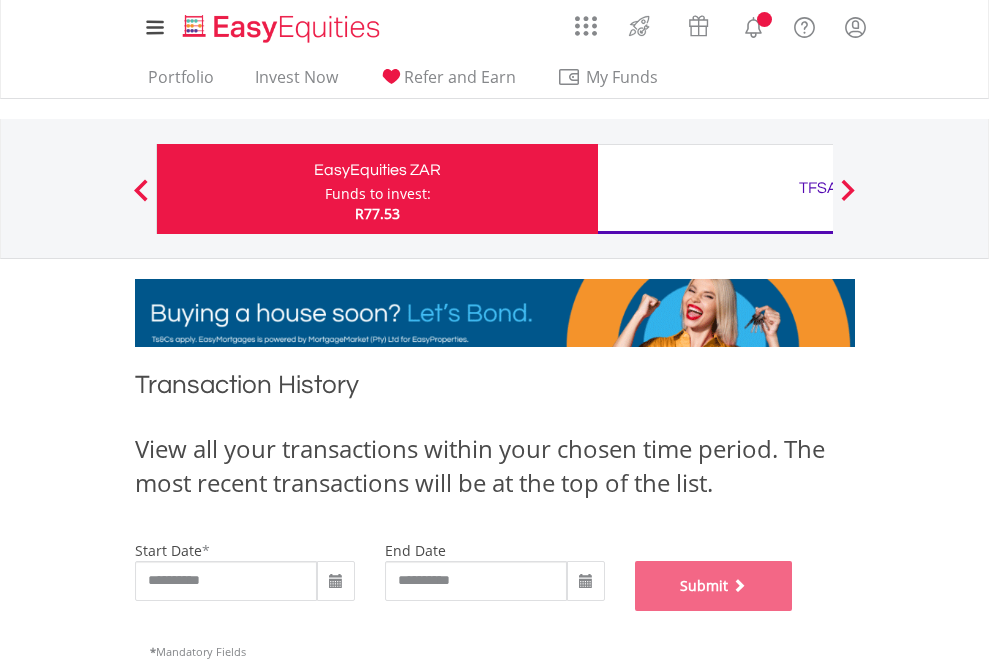scroll, scrollTop: 811, scrollLeft: 0, axis: vertical 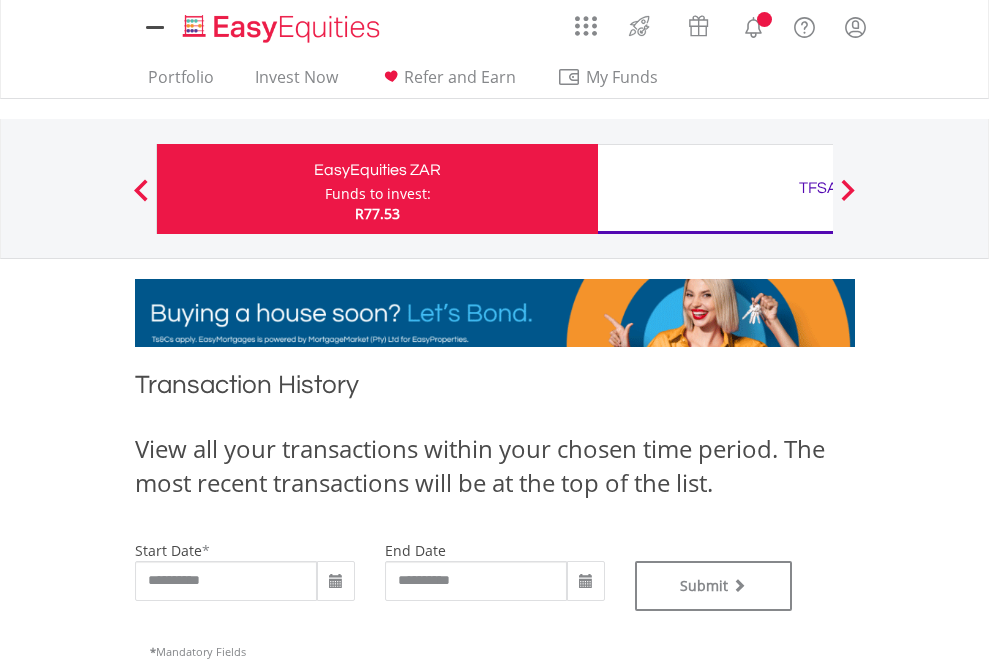 click on "TFSA" at bounding box center (818, 188) 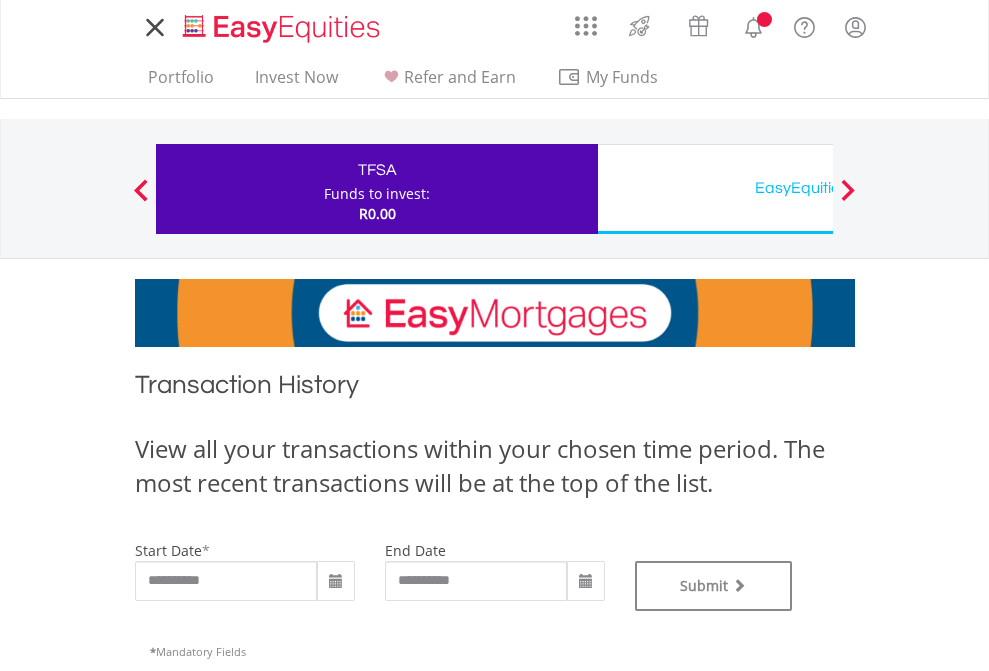 scroll, scrollTop: 0, scrollLeft: 0, axis: both 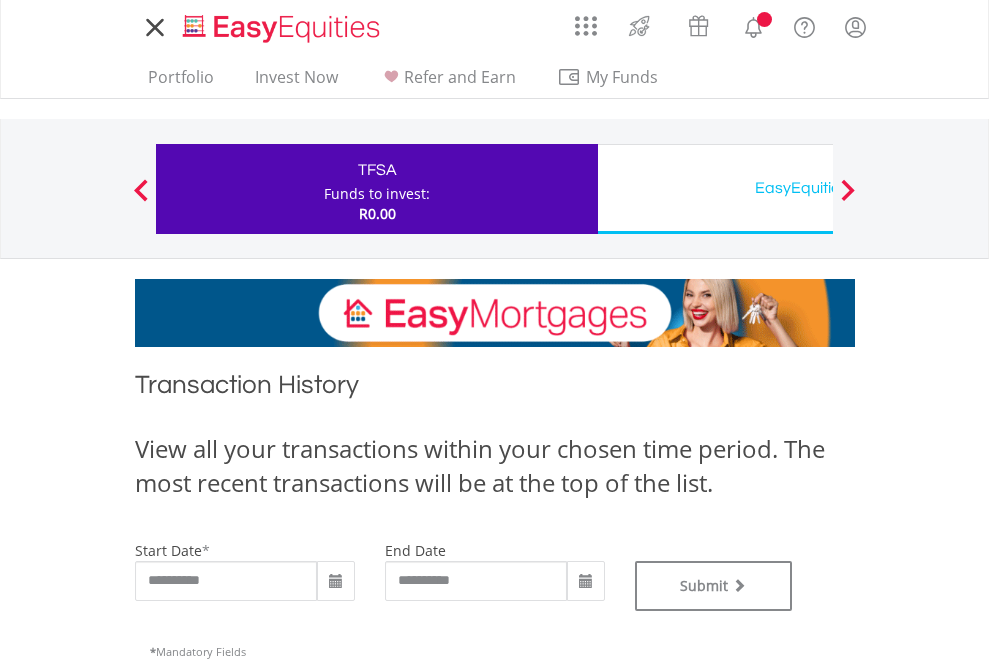 type on "**********" 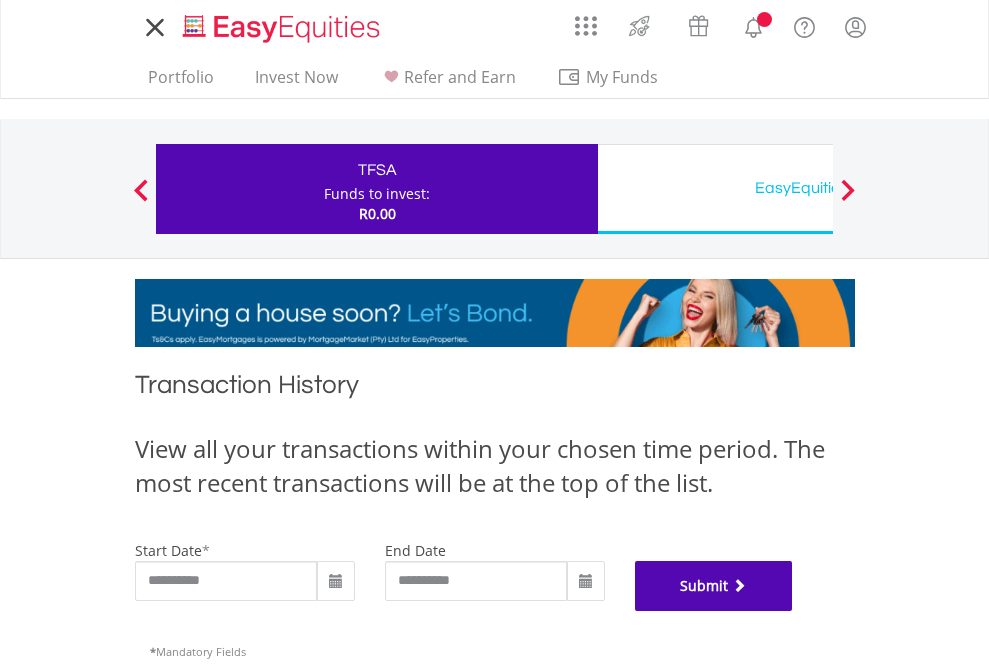 click on "Submit" at bounding box center [714, 586] 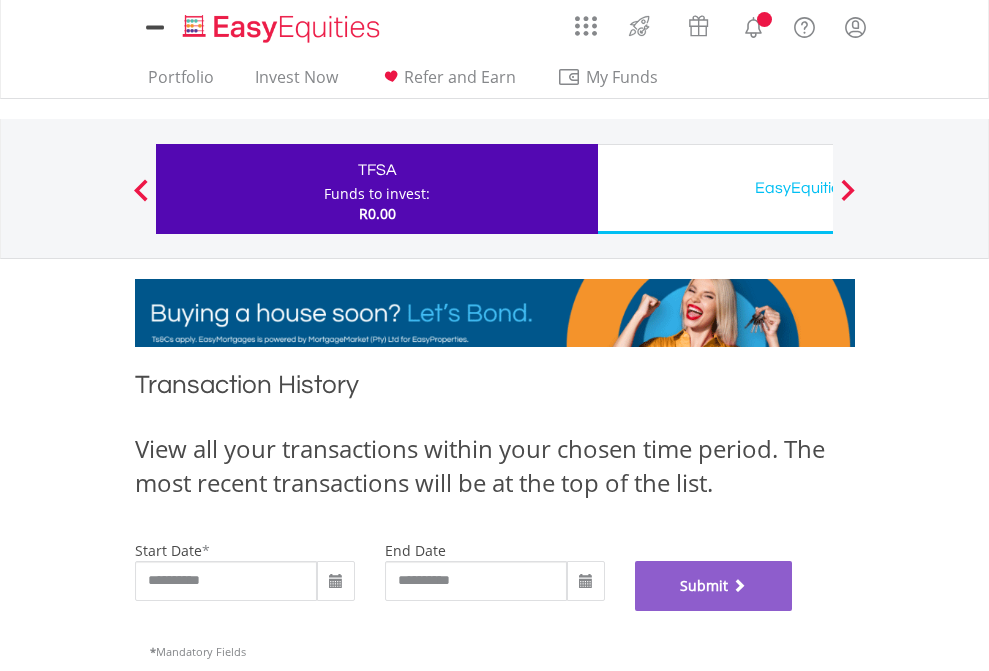 scroll, scrollTop: 811, scrollLeft: 0, axis: vertical 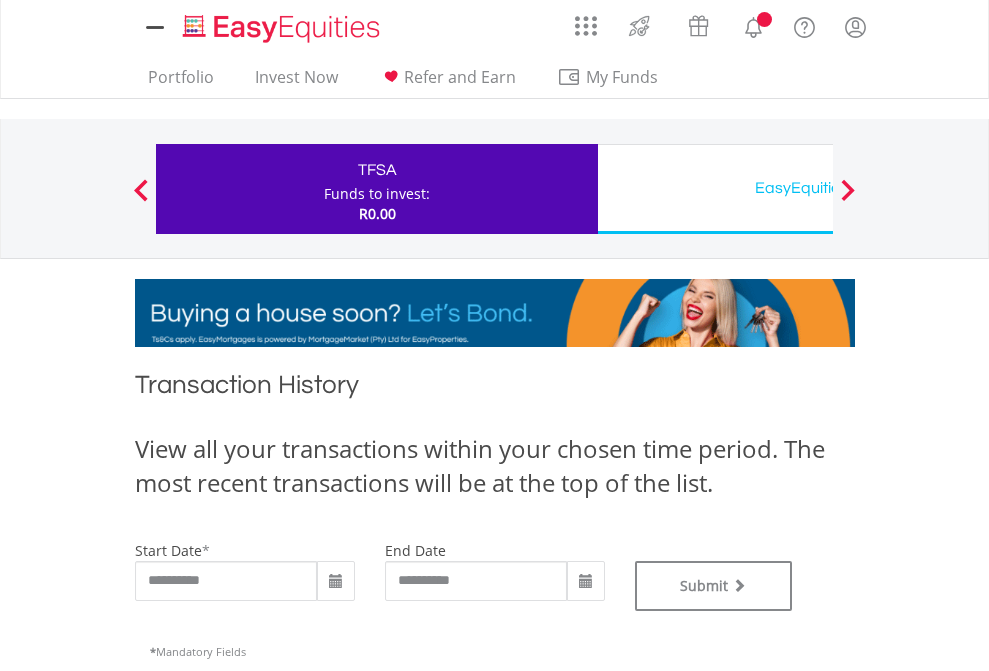 click on "EasyEquities USD" at bounding box center [818, 188] 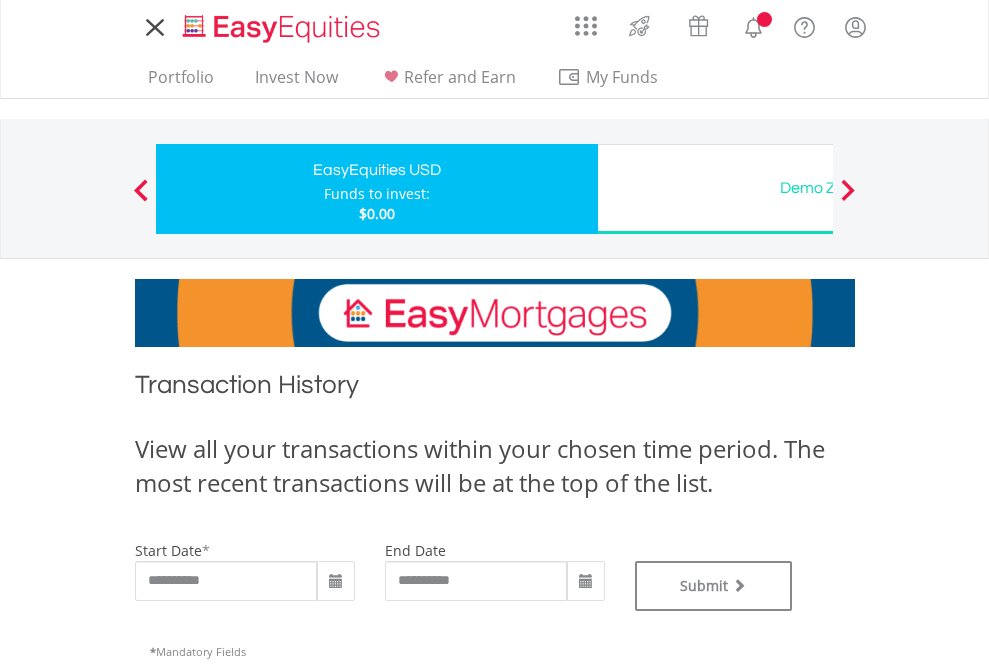 scroll, scrollTop: 0, scrollLeft: 0, axis: both 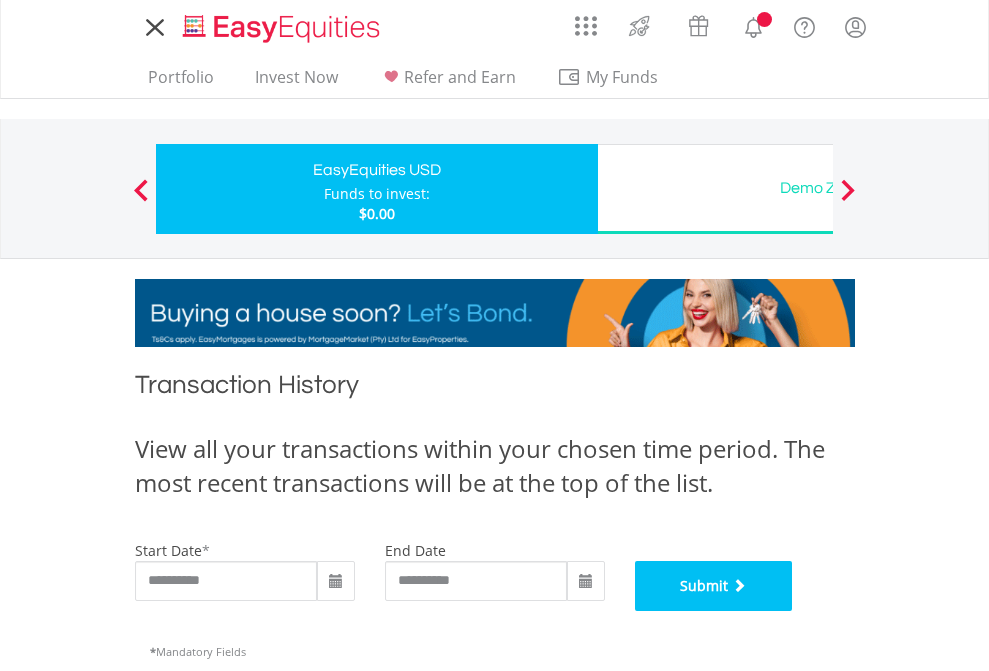 click on "Submit" at bounding box center [714, 586] 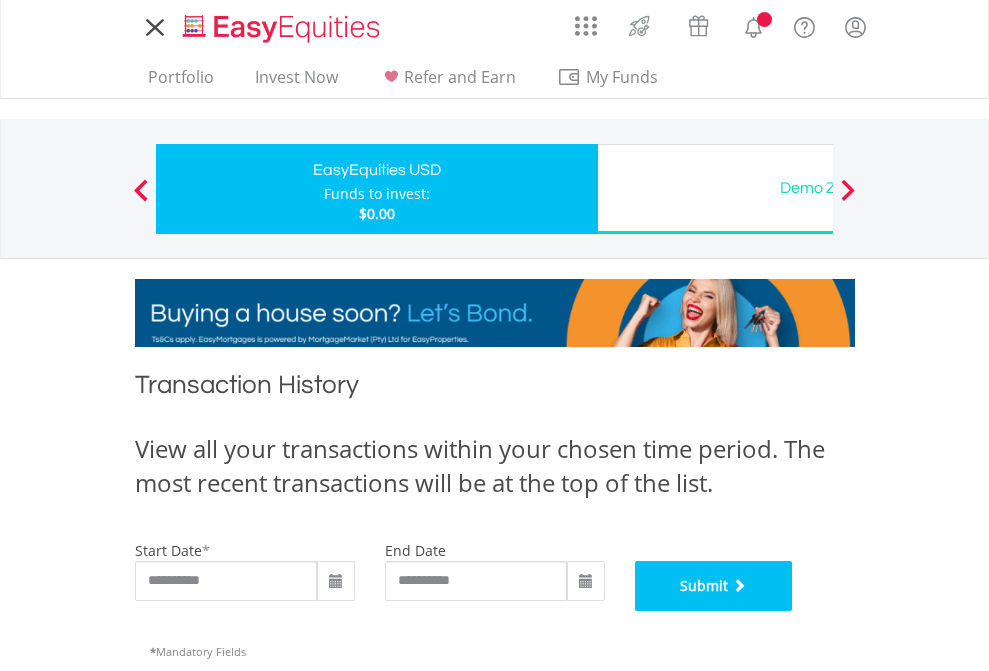 scroll, scrollTop: 811, scrollLeft: 0, axis: vertical 